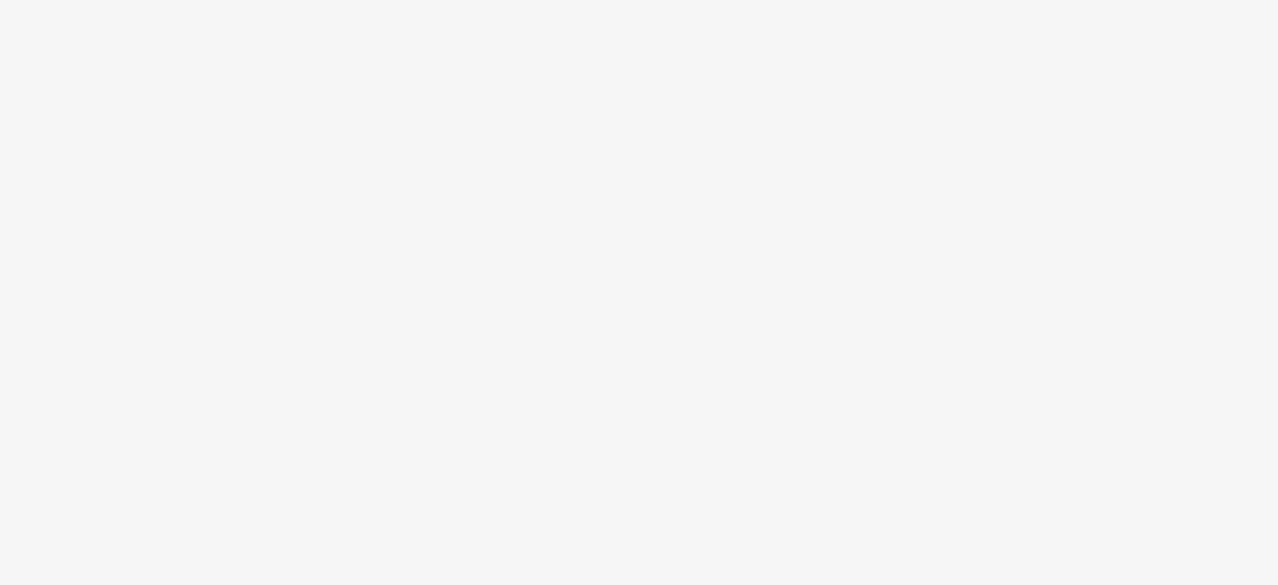 scroll, scrollTop: 0, scrollLeft: 0, axis: both 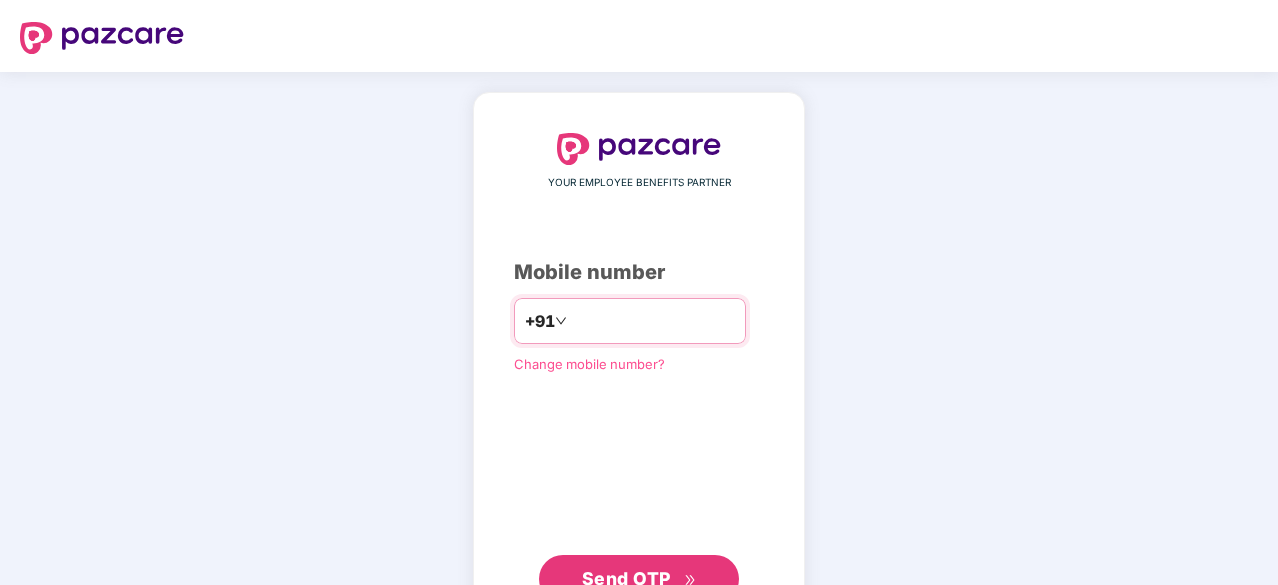 type on "**********" 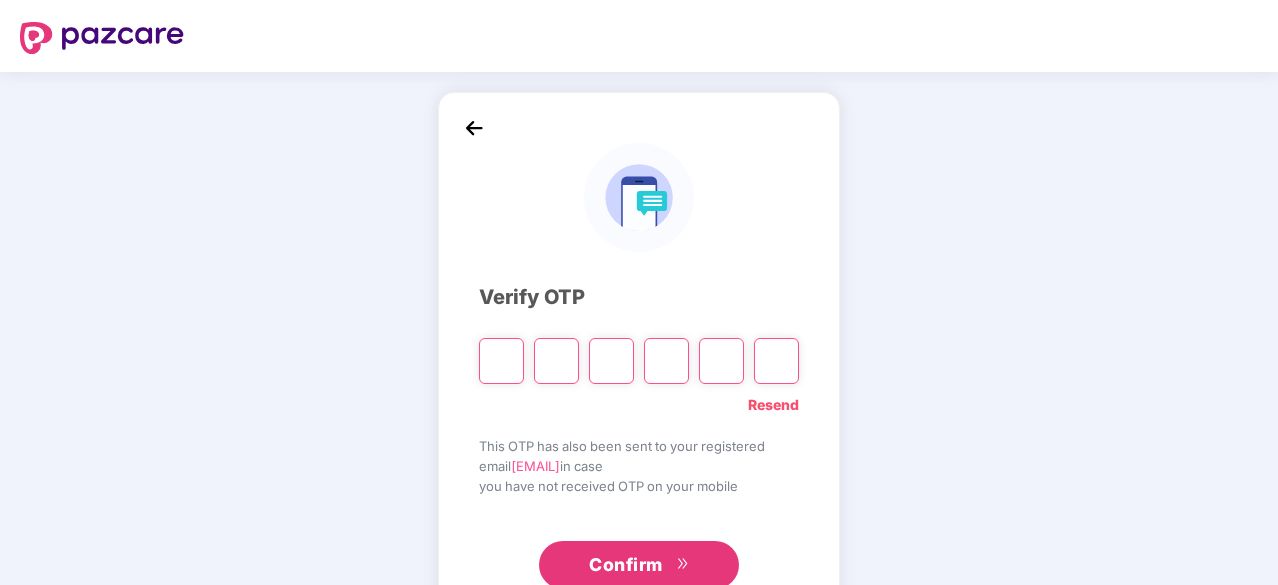 type on "*" 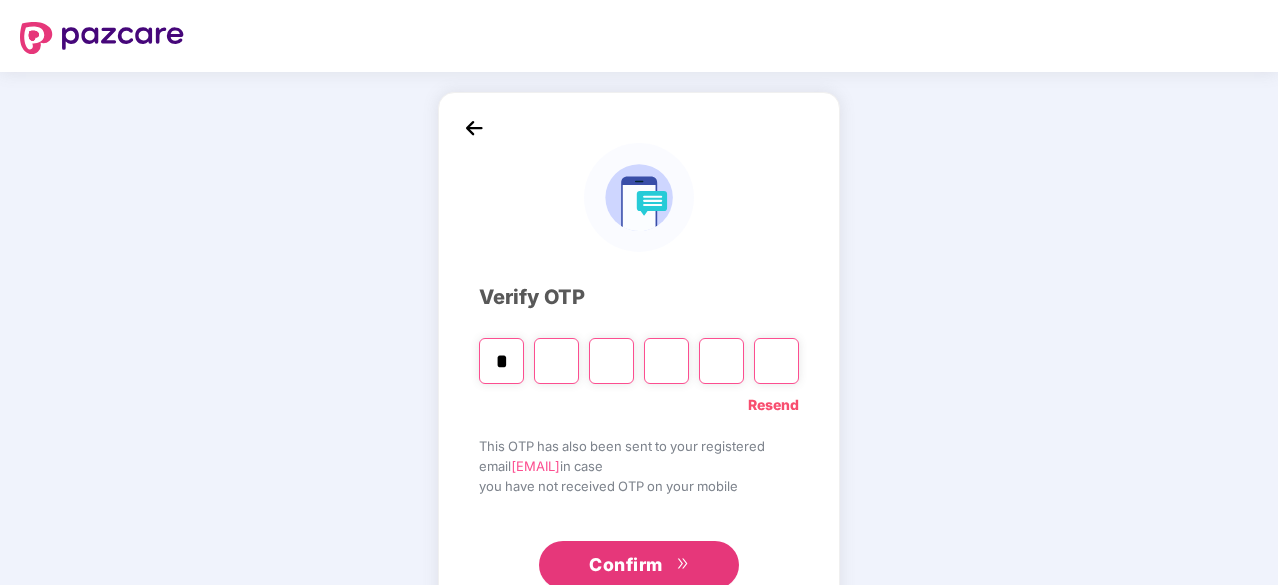 type on "*" 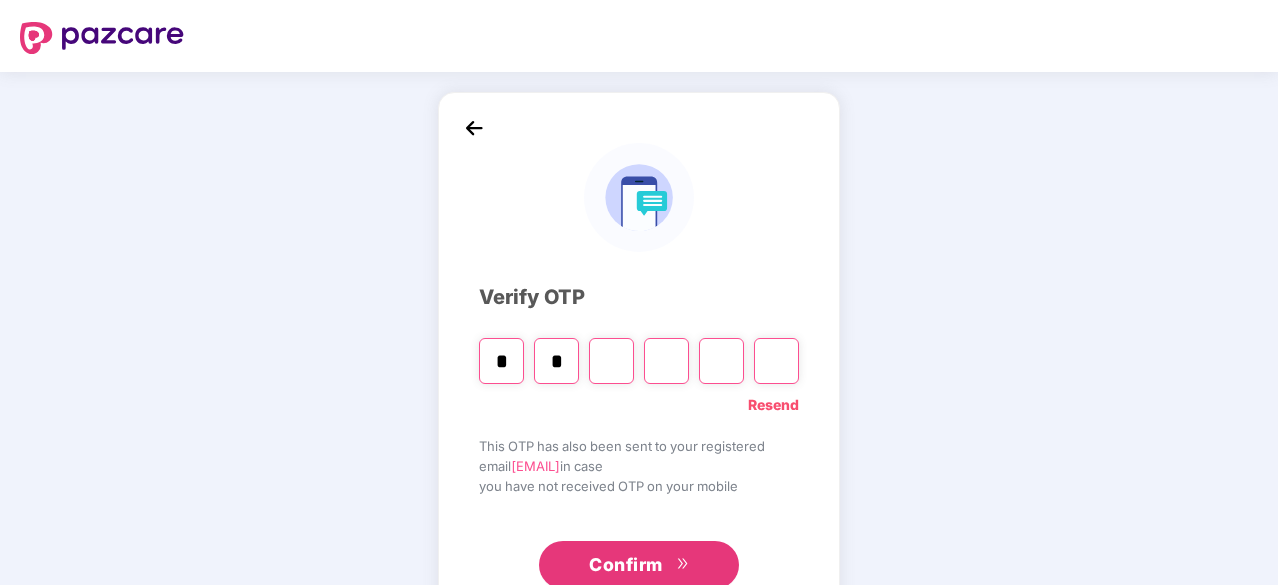 type on "*" 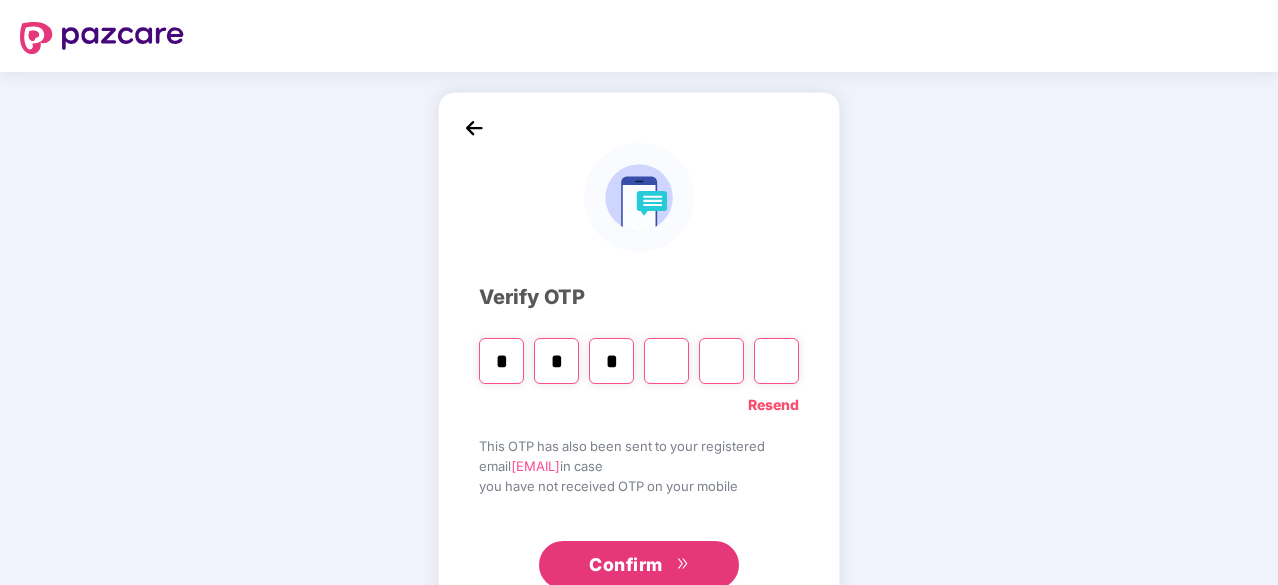 type on "*" 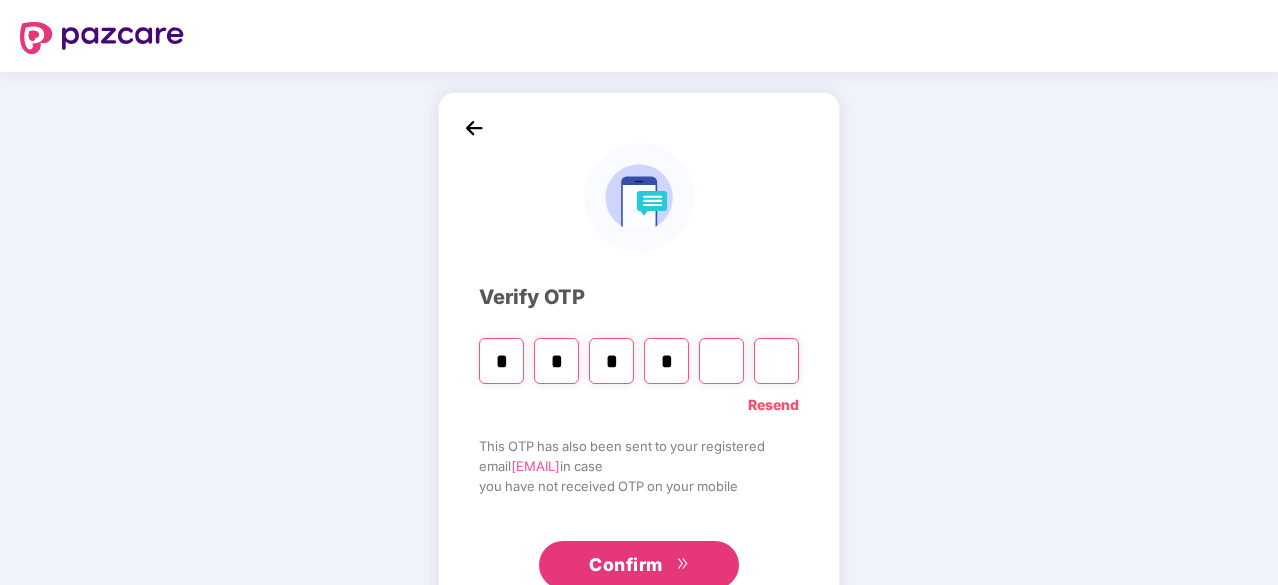 type on "*" 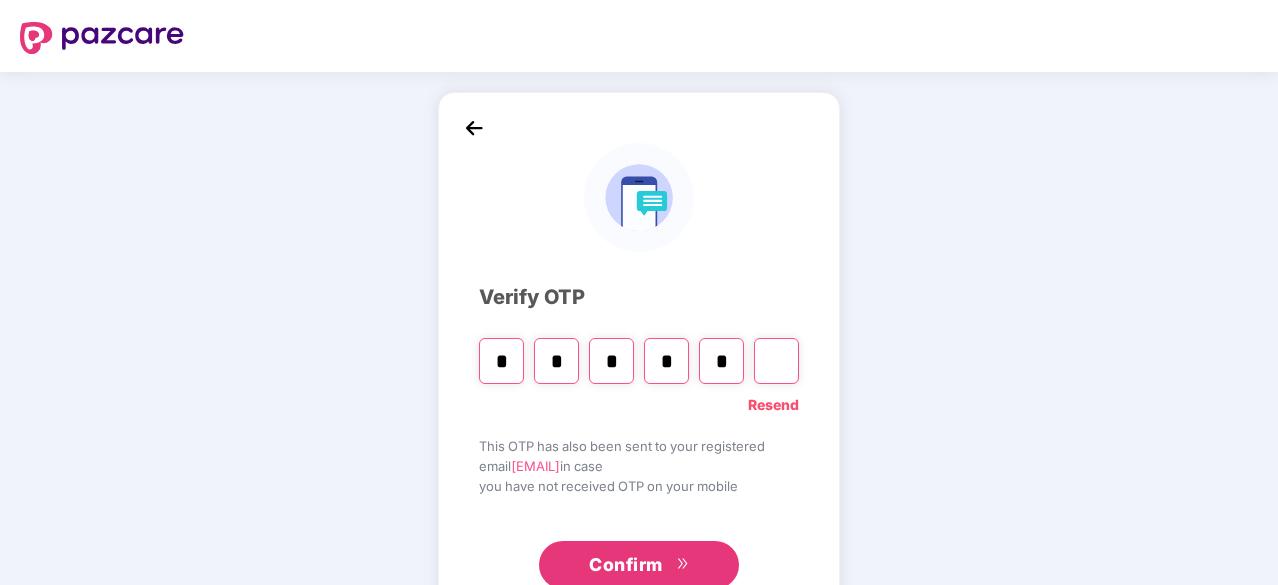 type on "*" 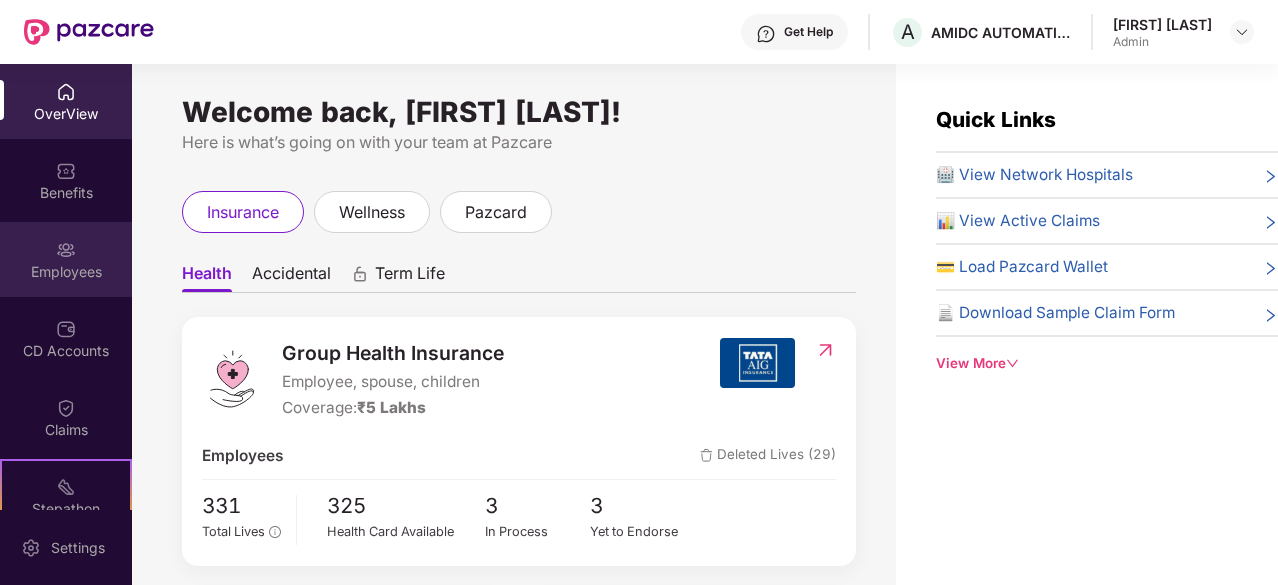 click at bounding box center (66, 250) 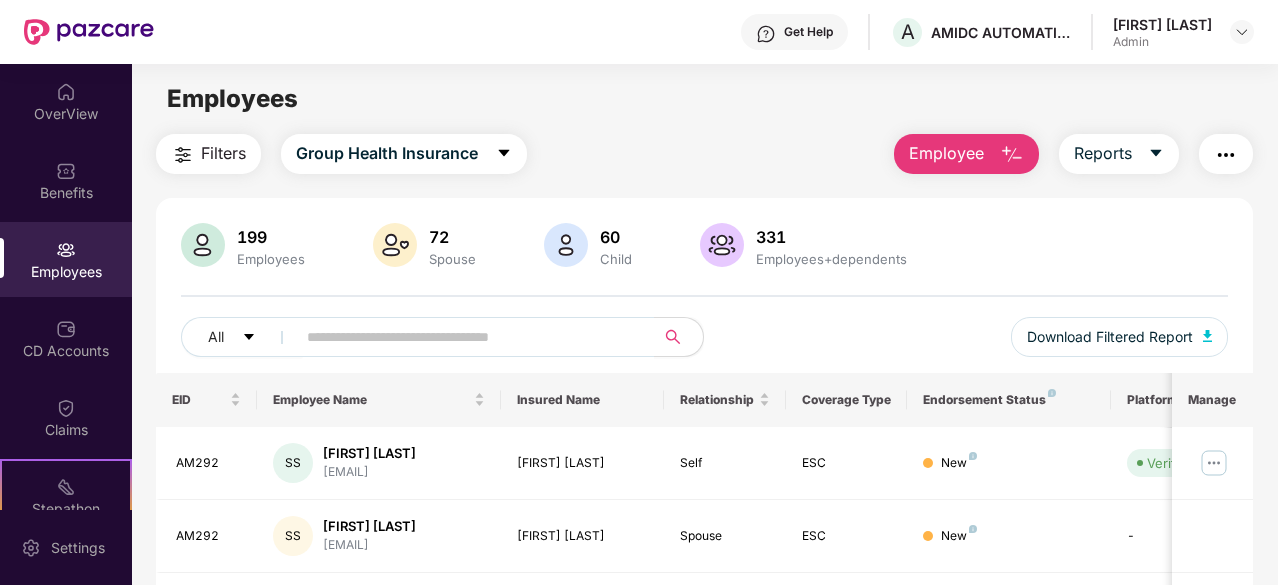 click on "Employee" at bounding box center [946, 153] 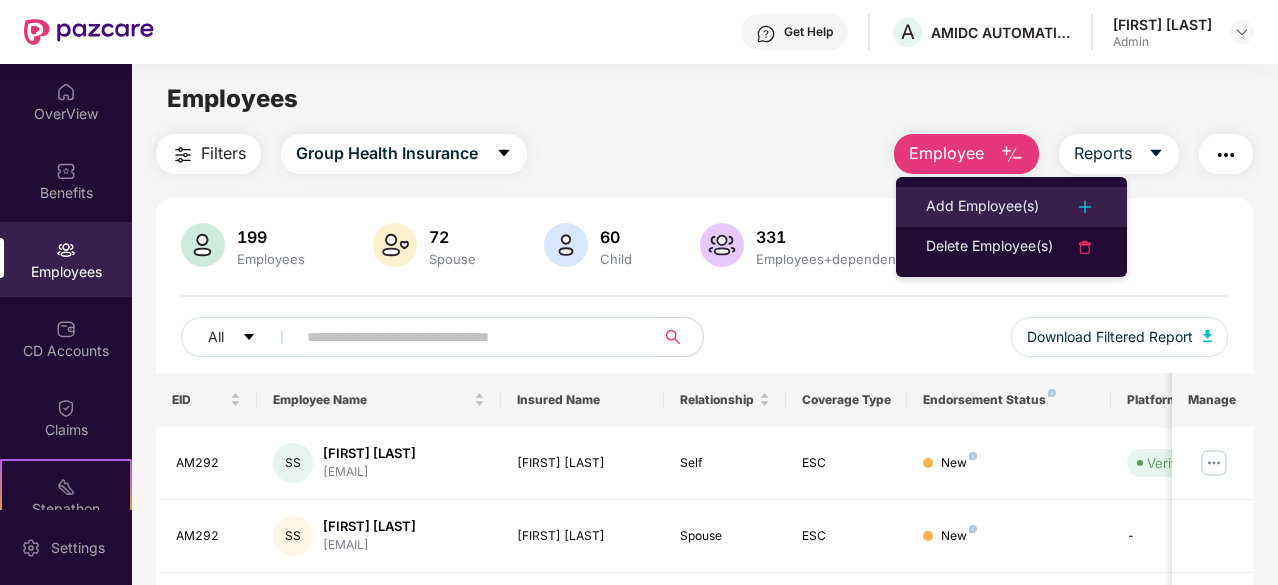 click on "Add Employee(s)" at bounding box center (1011, 207) 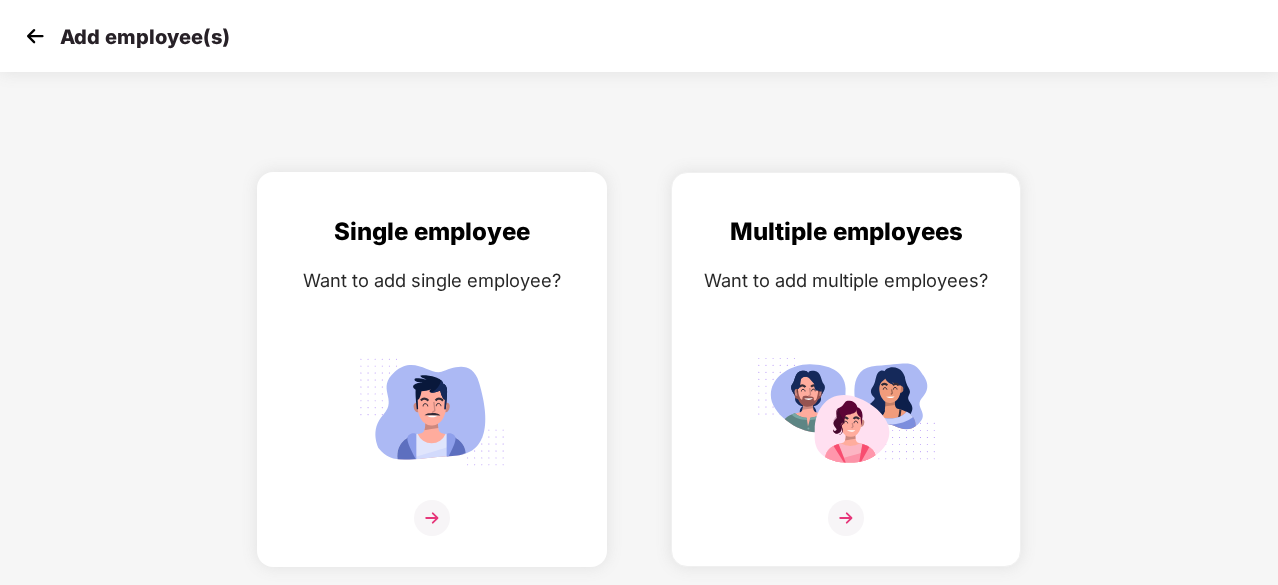 click on "Single employee Want to add single employee?" at bounding box center [432, 387] 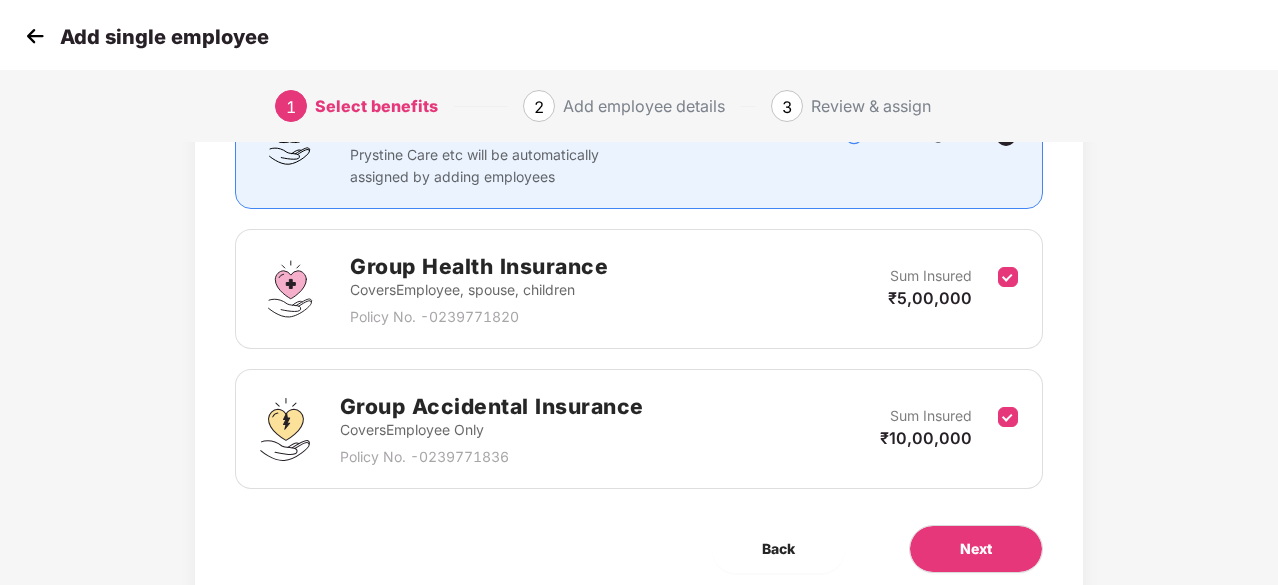 scroll, scrollTop: 292, scrollLeft: 0, axis: vertical 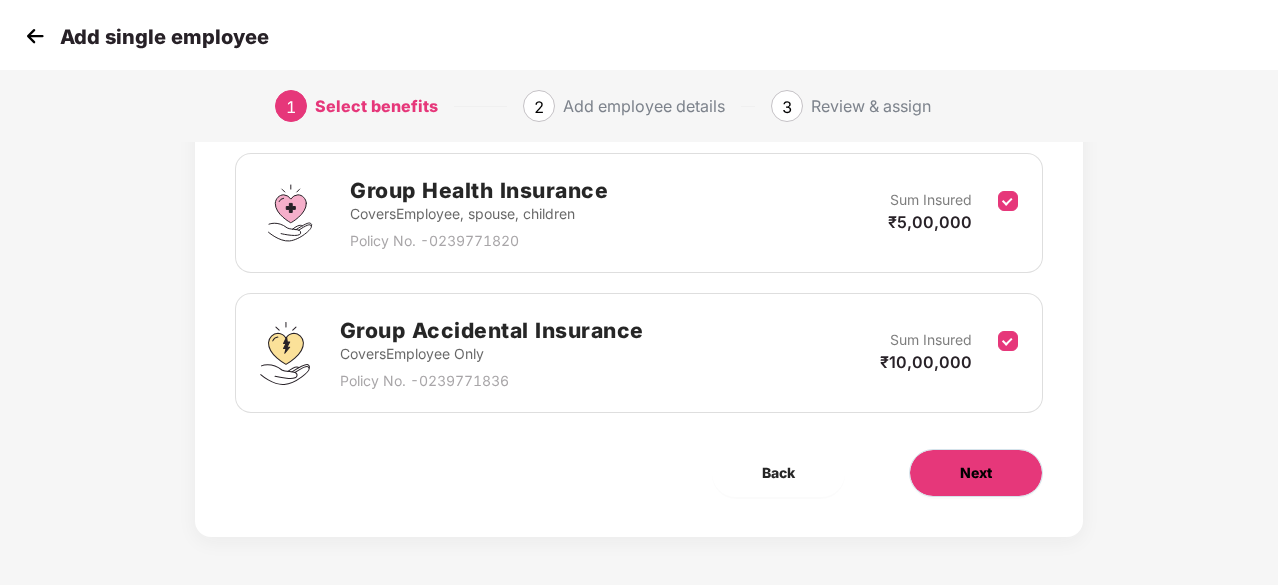 click on "Next" at bounding box center (976, 473) 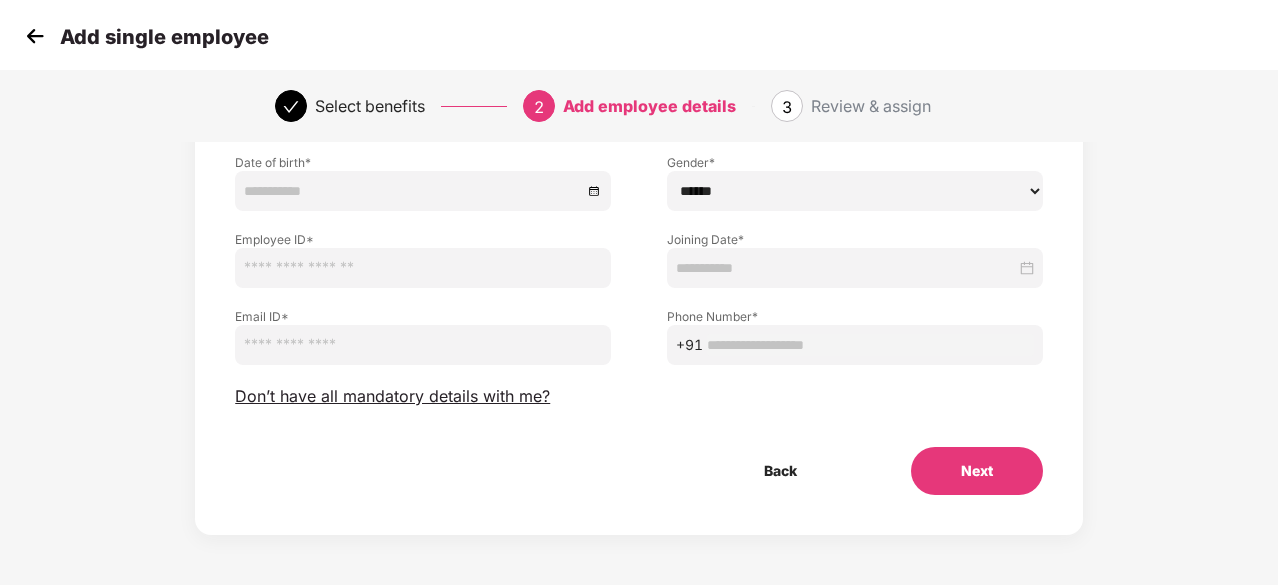 scroll, scrollTop: 0, scrollLeft: 0, axis: both 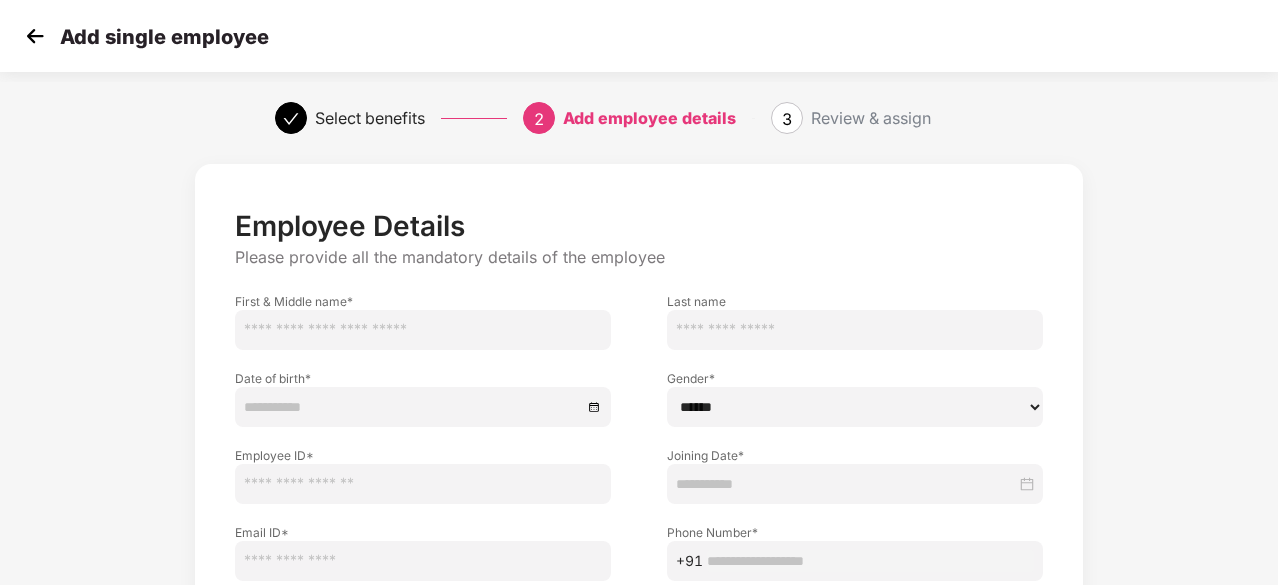click at bounding box center [423, 330] 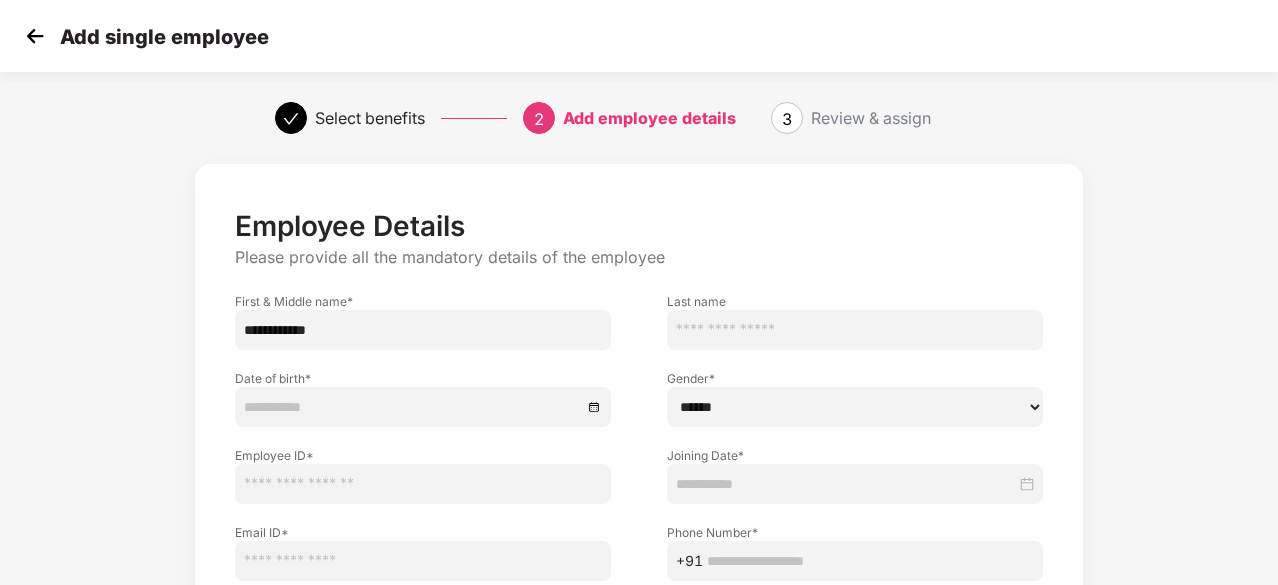 drag, startPoint x: 338, startPoint y: 328, endPoint x: 281, endPoint y: 332, distance: 57.14018 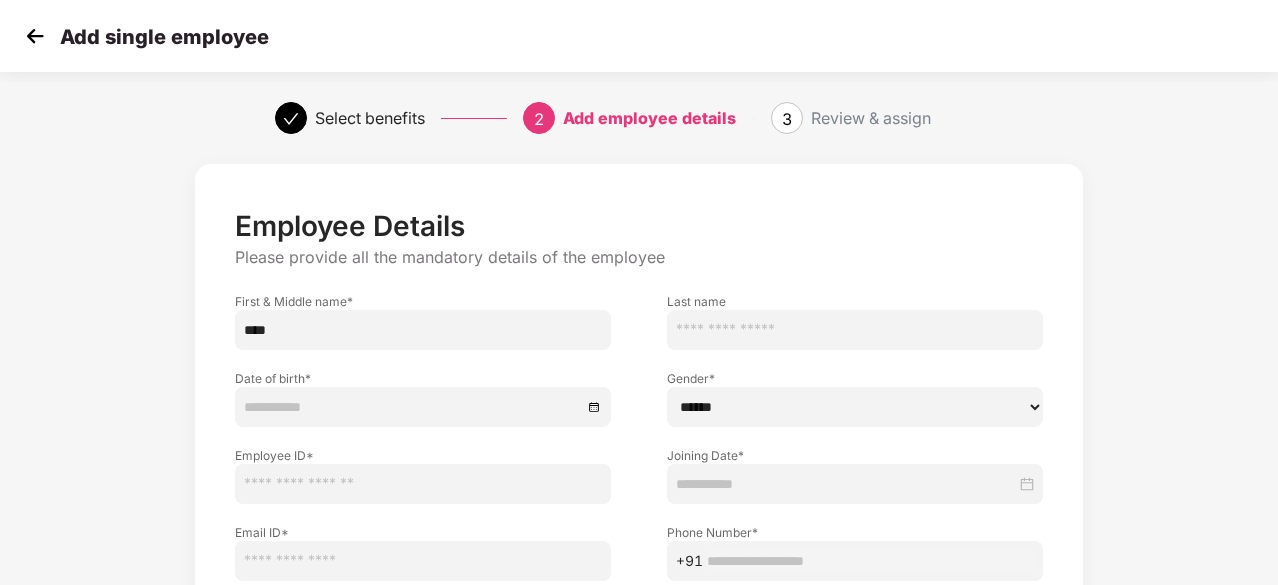 type on "***" 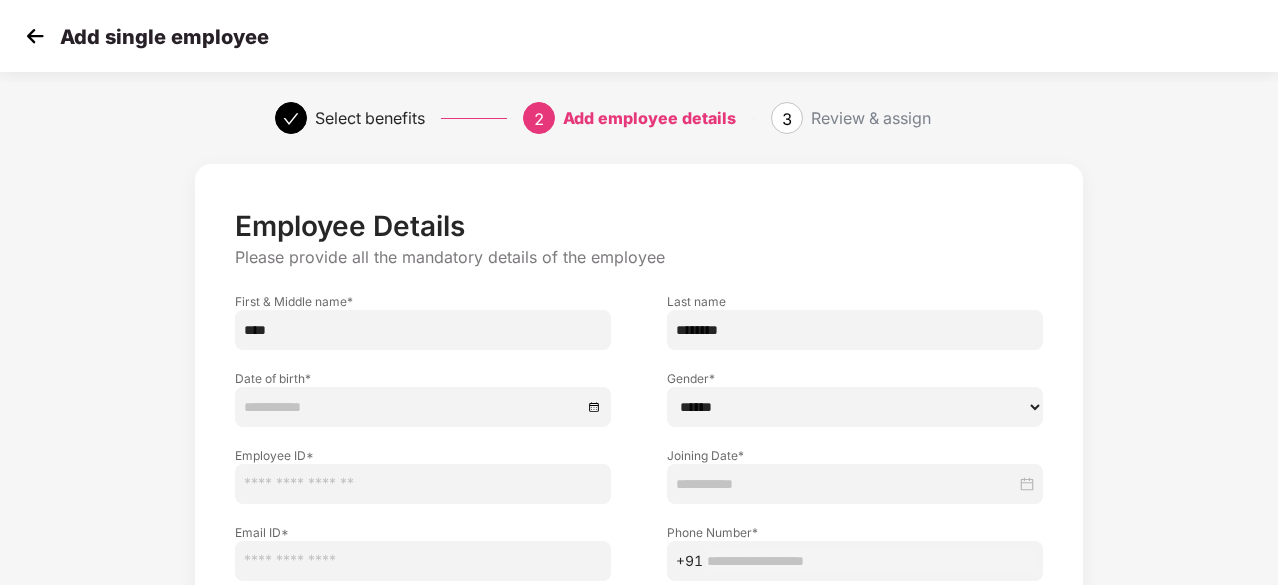 type on "*******" 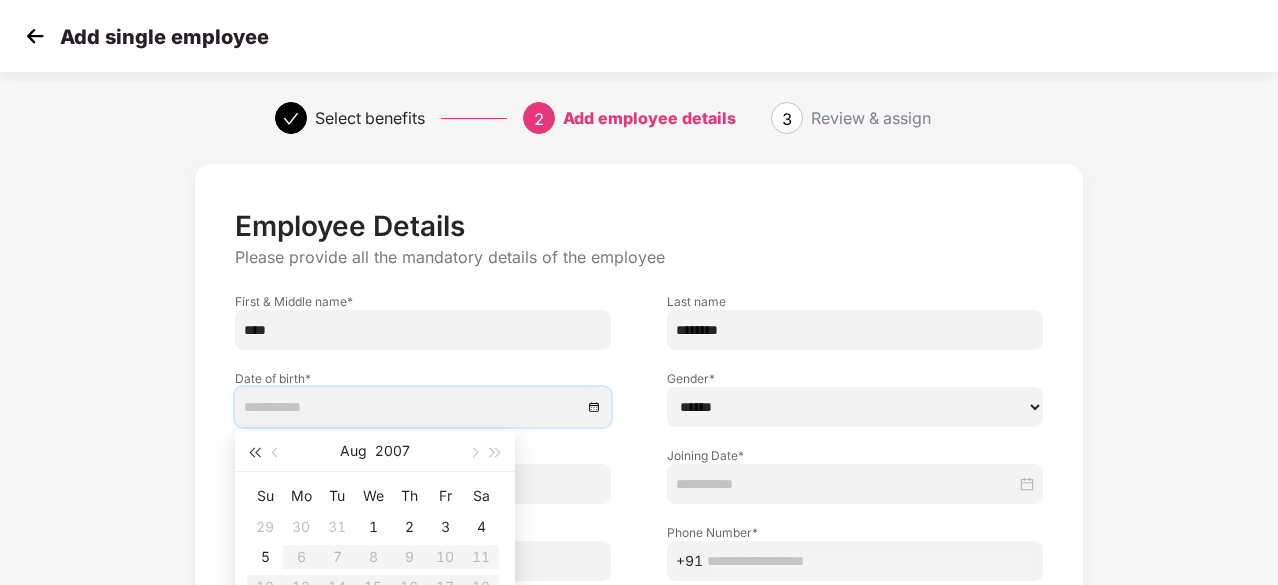 click at bounding box center [254, 451] 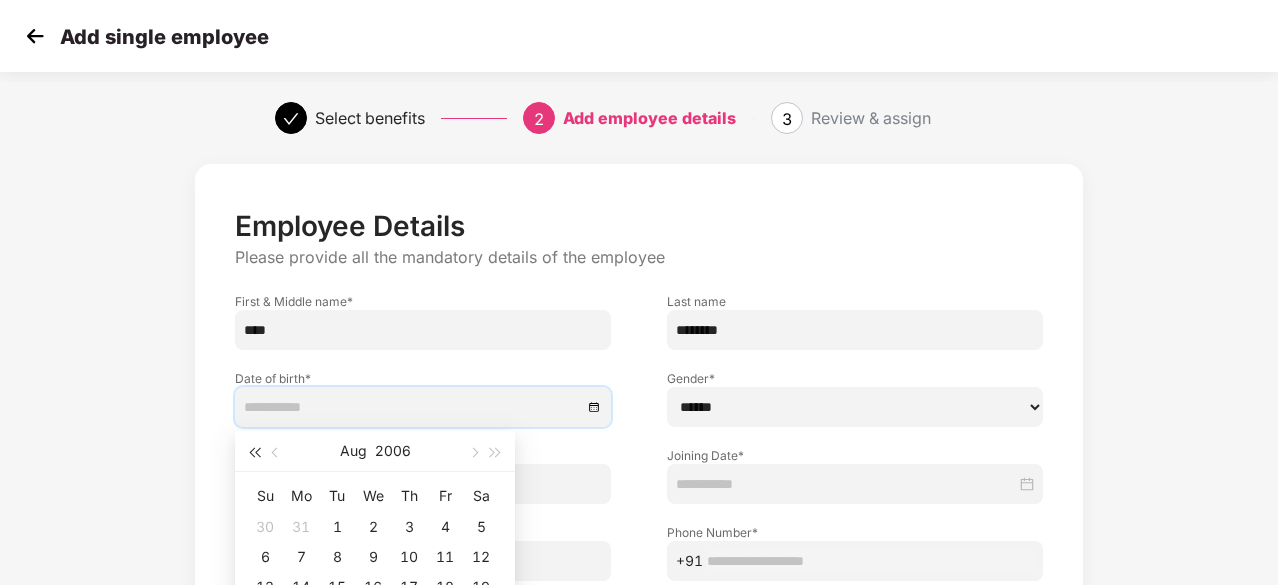 click at bounding box center [254, 451] 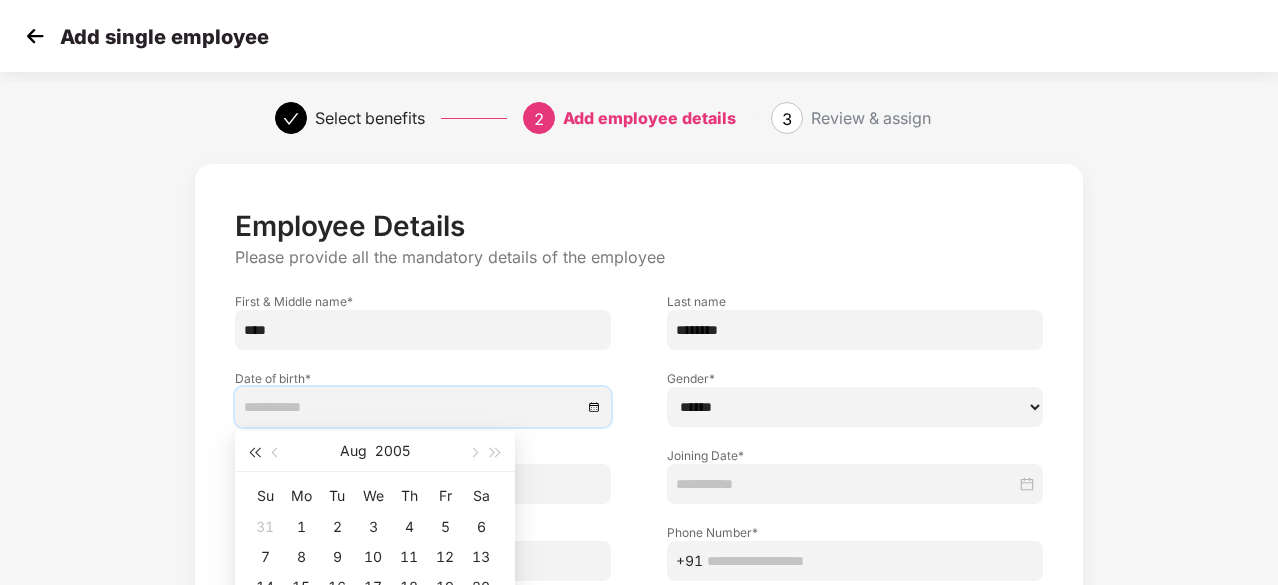 click at bounding box center (254, 451) 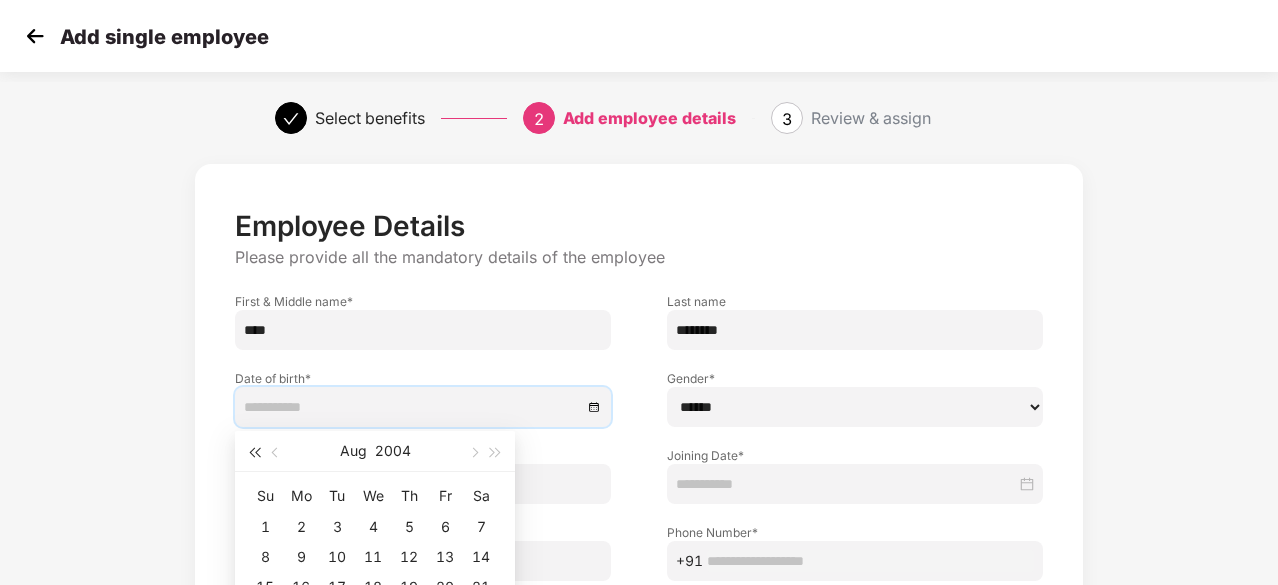 click at bounding box center [254, 451] 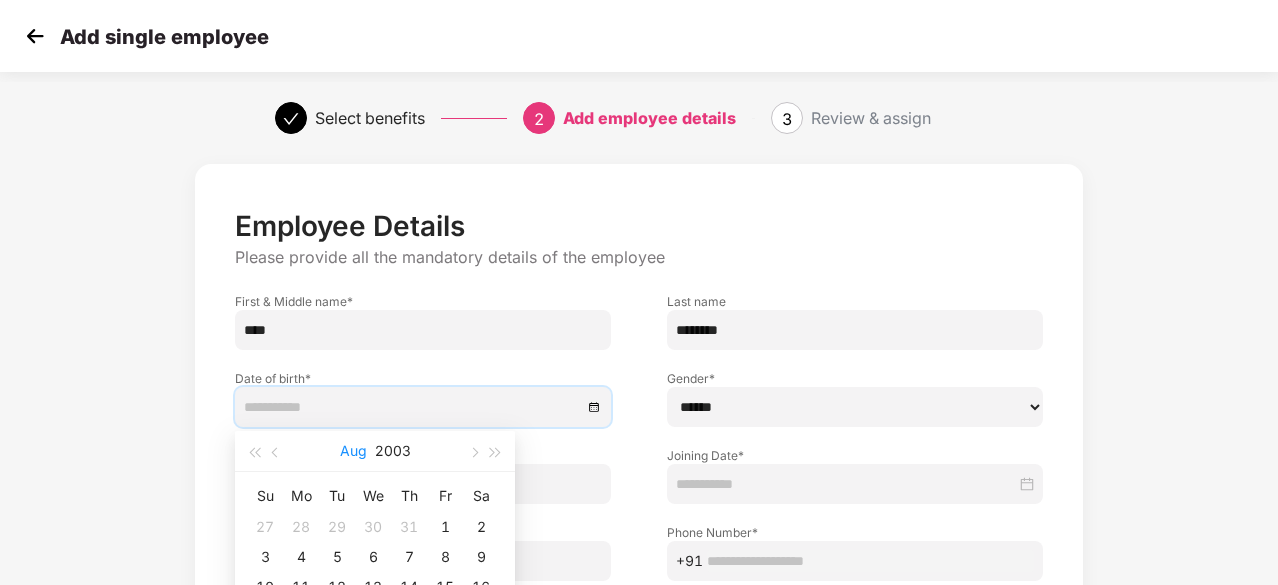 click on "Aug" at bounding box center (353, 451) 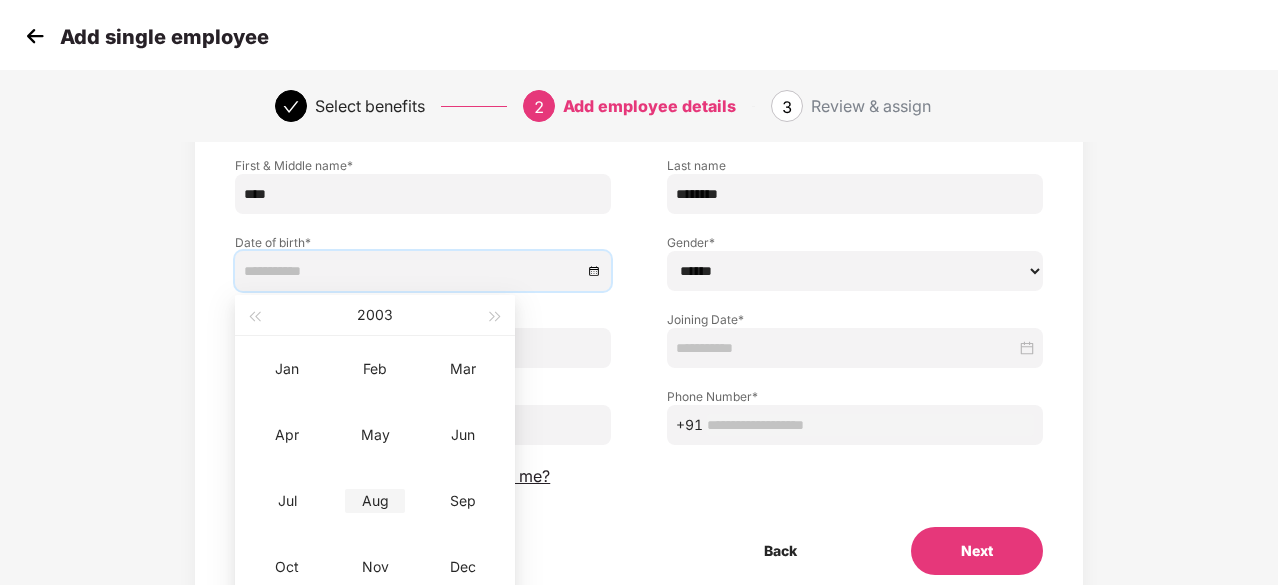 scroll, scrollTop: 200, scrollLeft: 0, axis: vertical 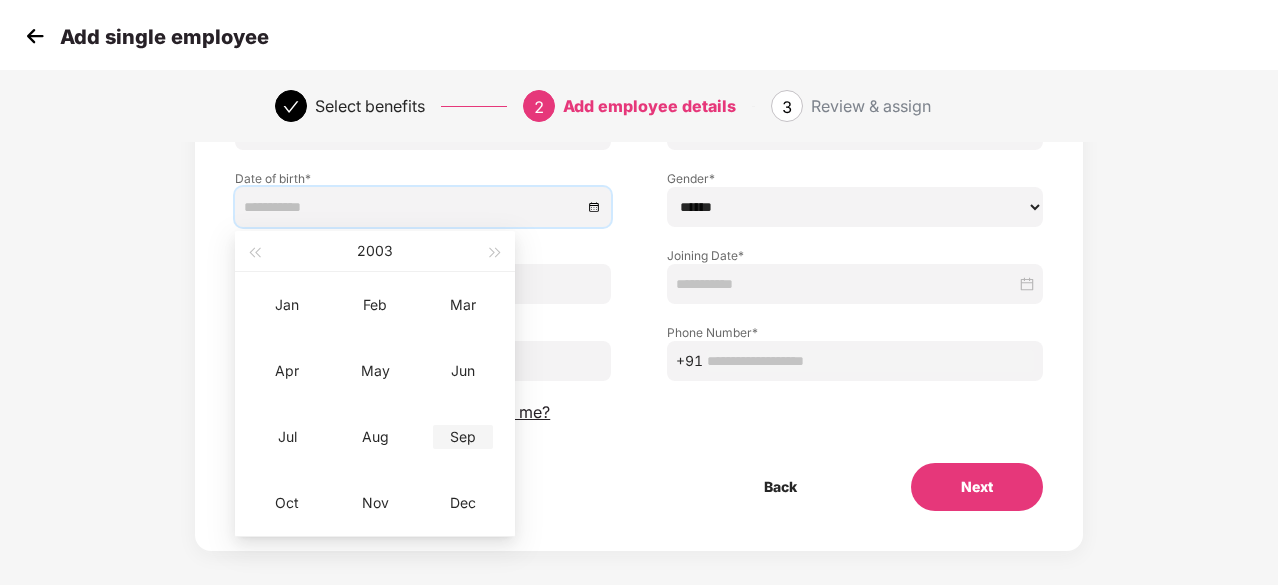 type on "**********" 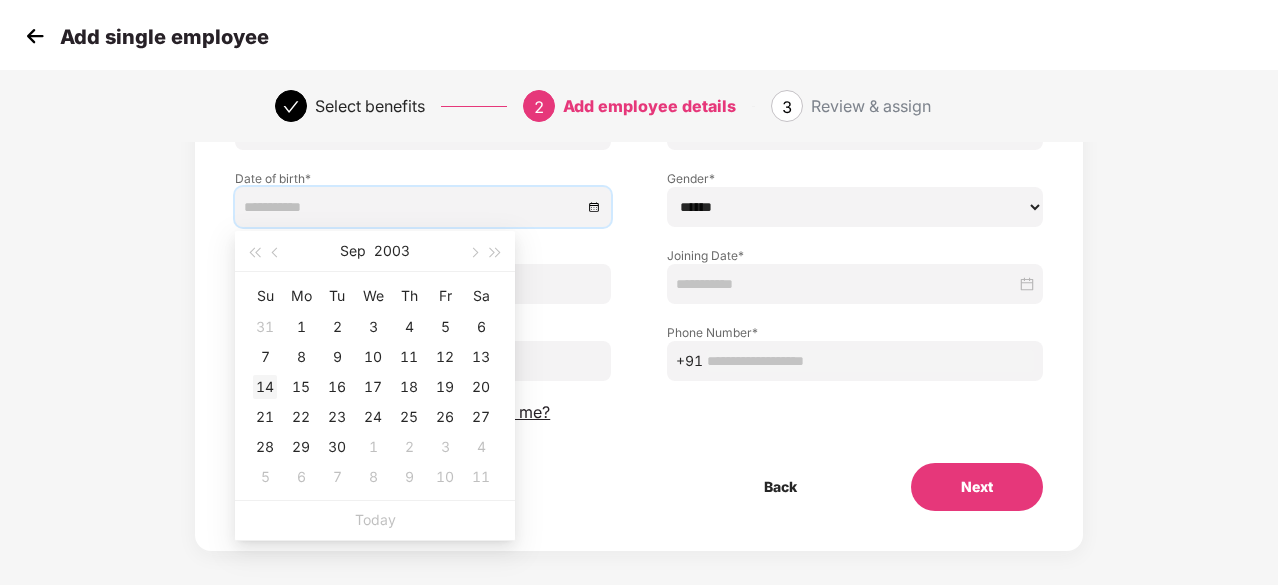 type on "**********" 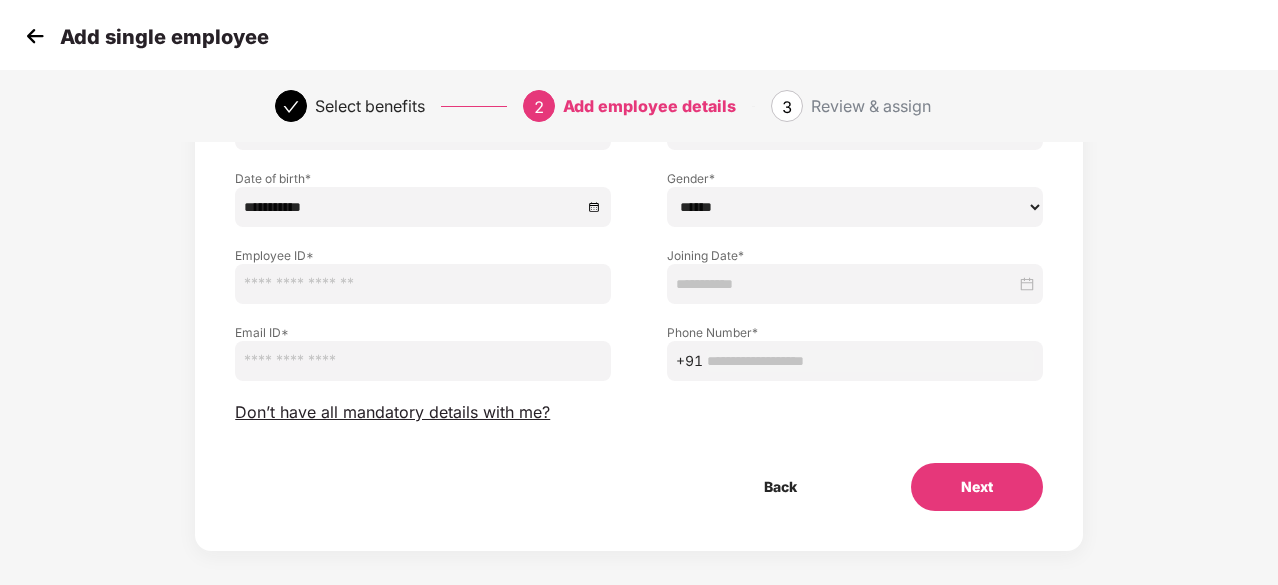click on "****** **** ******" at bounding box center [855, 207] 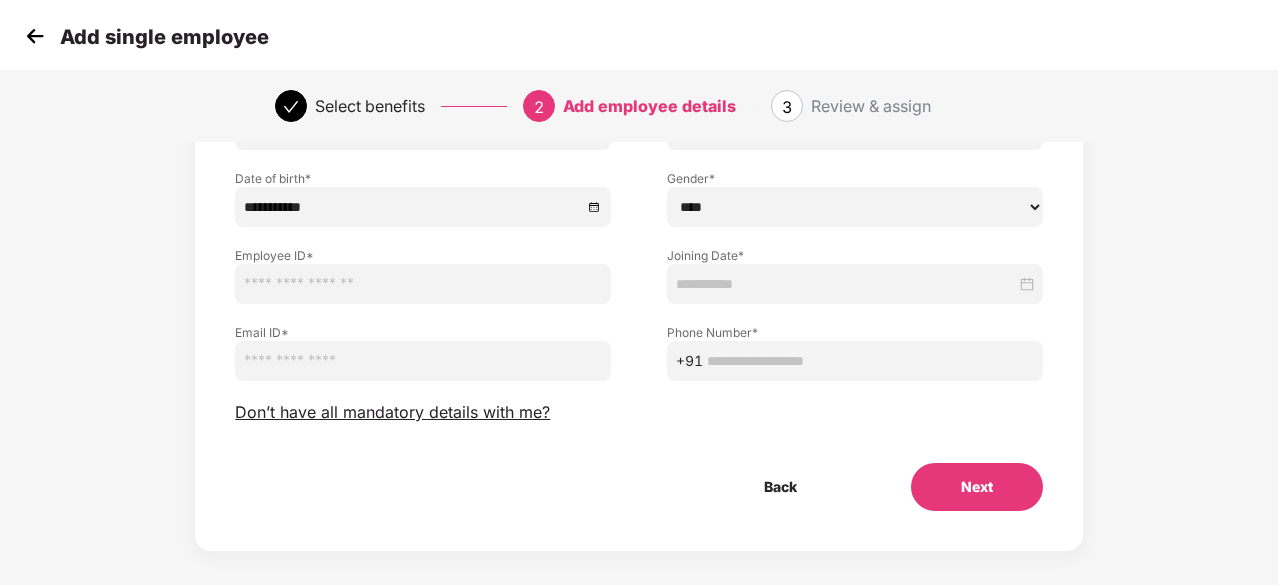 click on "****** **** ******" at bounding box center [855, 207] 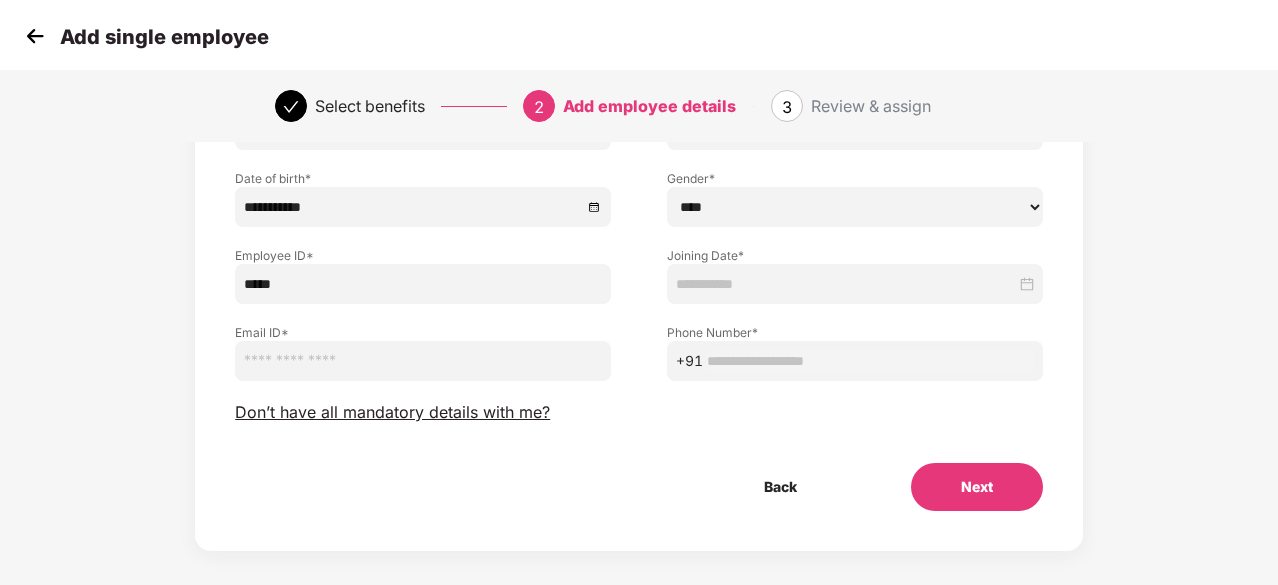 type on "*****" 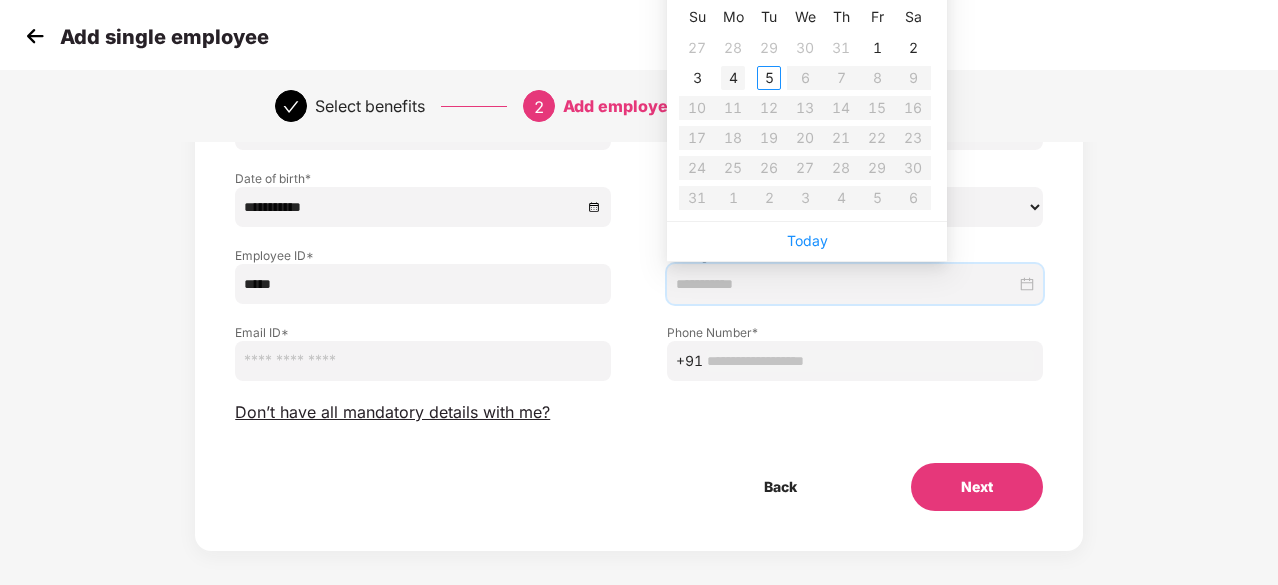 type on "**********" 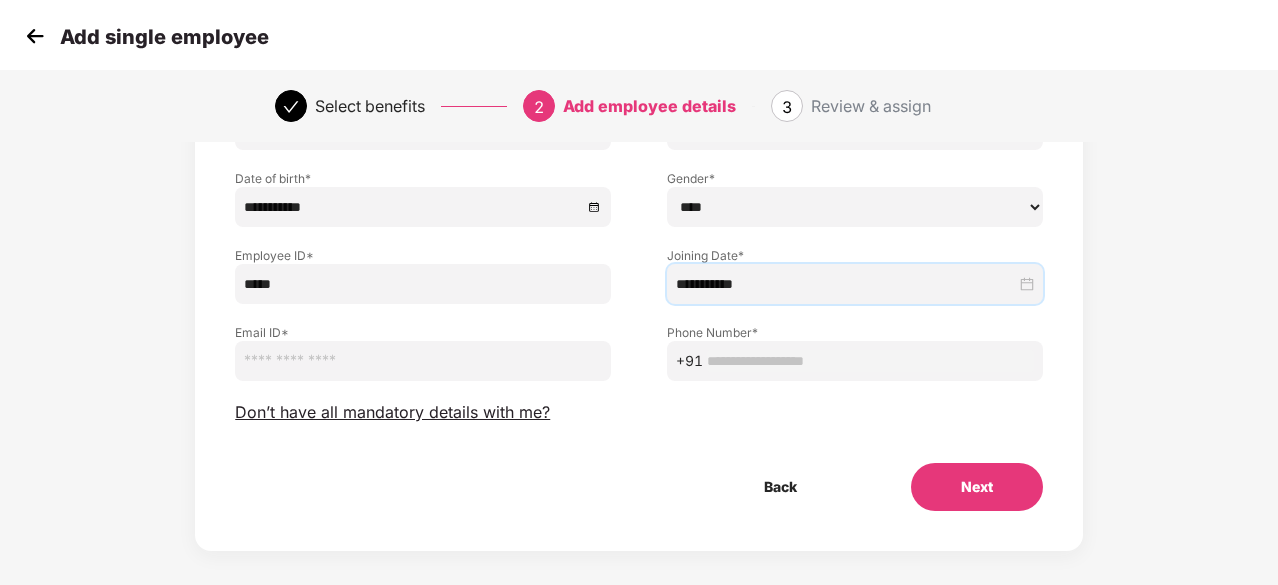 click at bounding box center [423, 361] 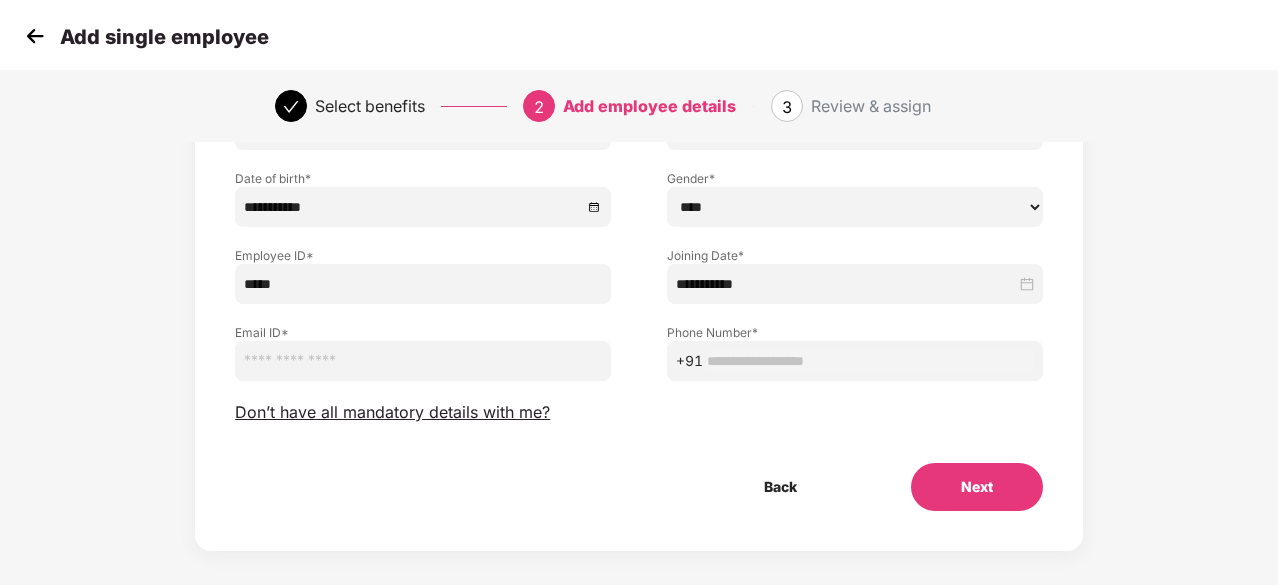 paste on "**********" 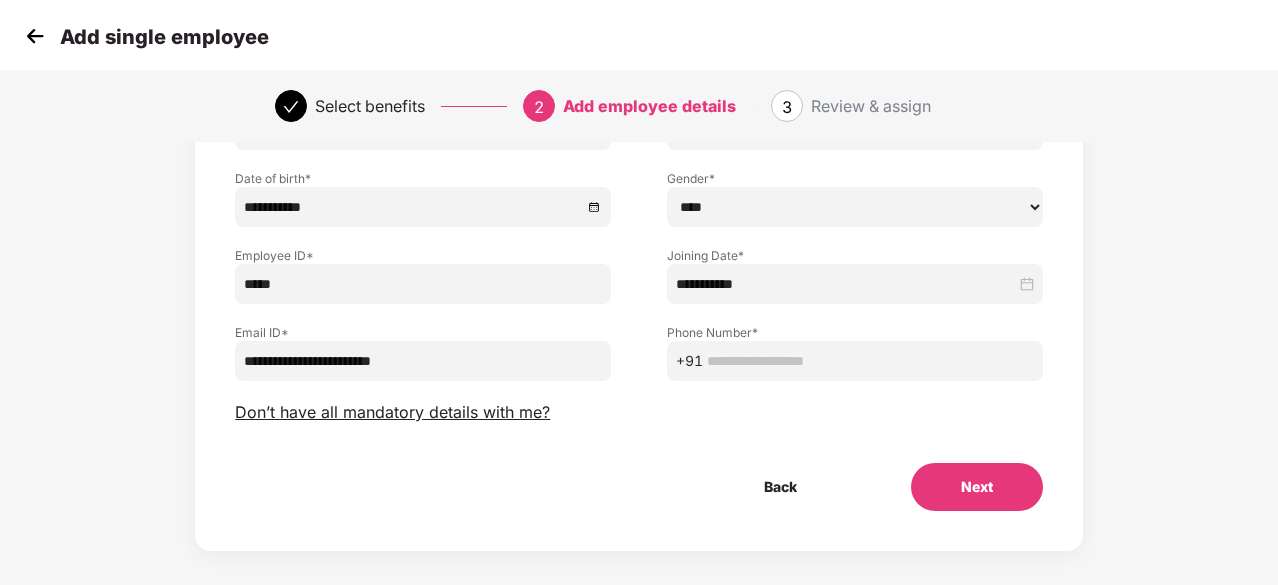 type on "**********" 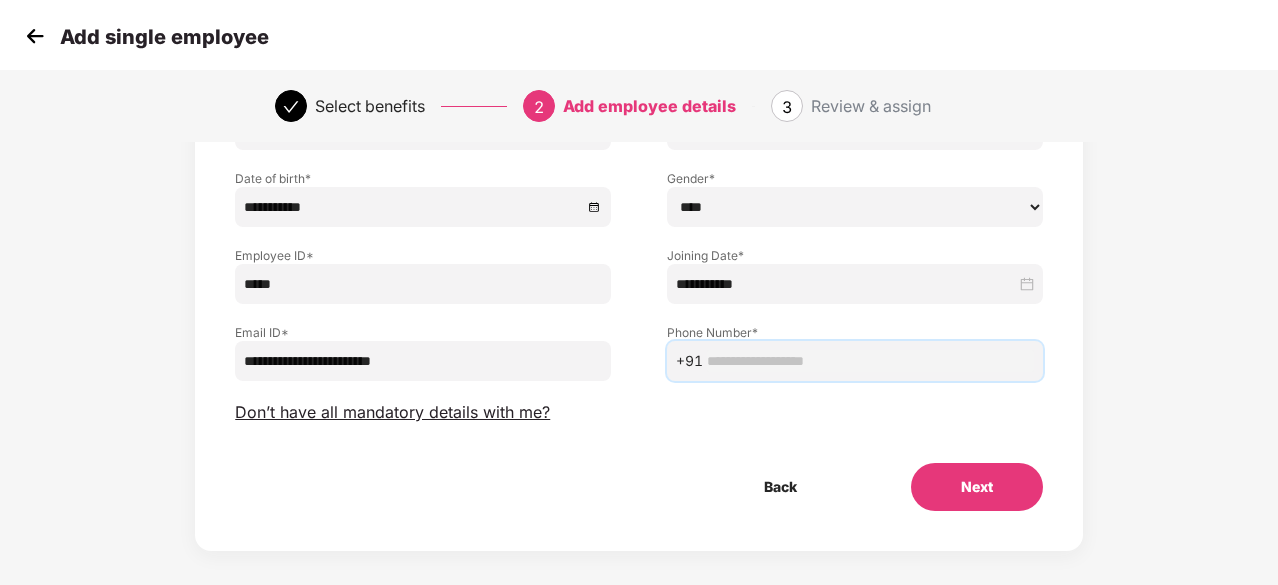 drag, startPoint x: 785, startPoint y: 361, endPoint x: 787, endPoint y: 343, distance: 18.110771 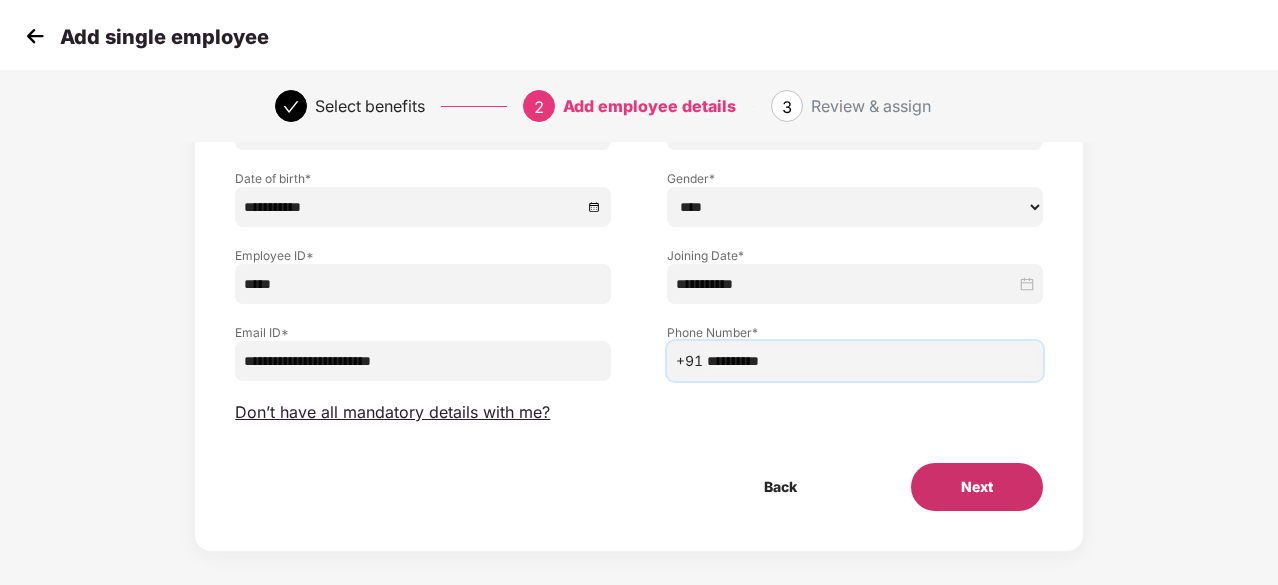 type on "**********" 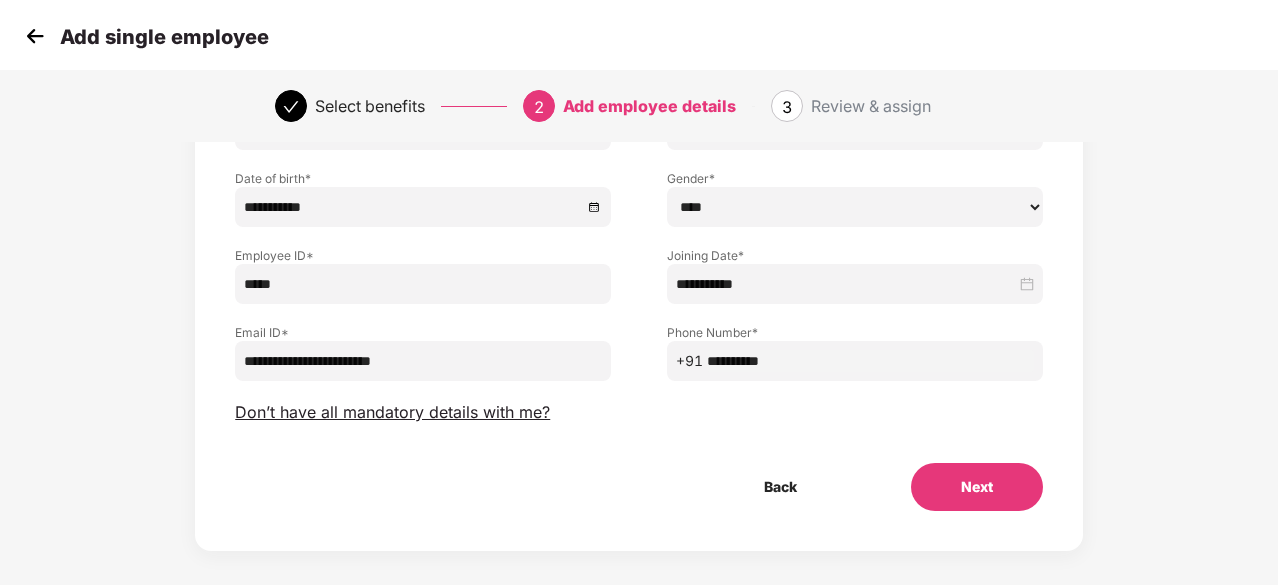 click on "Next" at bounding box center [977, 487] 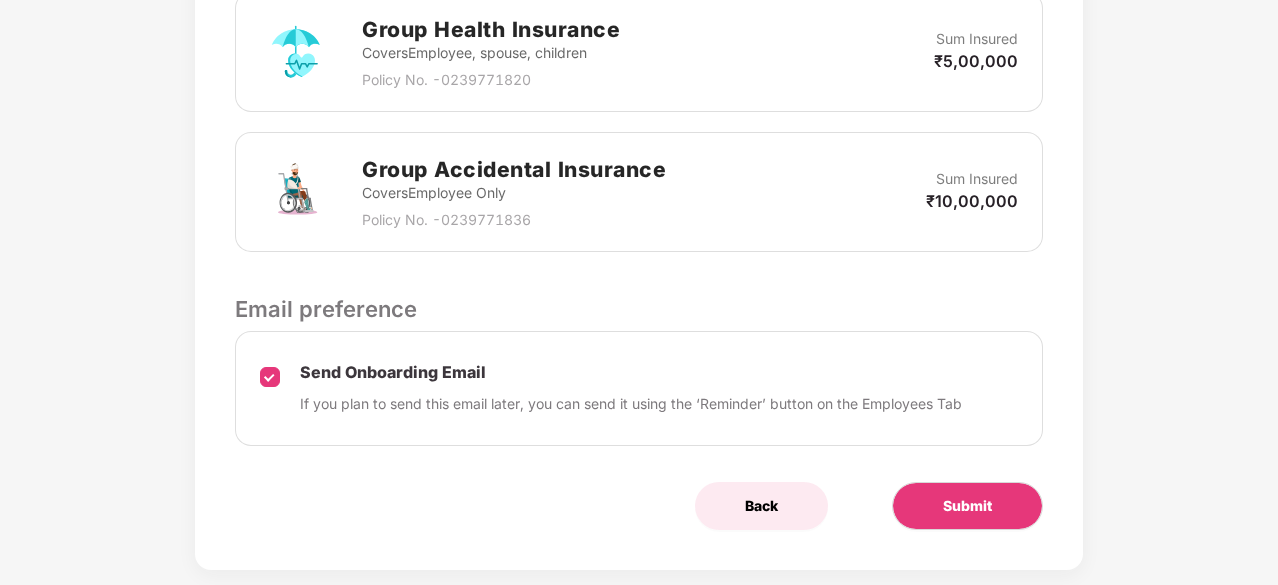 scroll, scrollTop: 798, scrollLeft: 0, axis: vertical 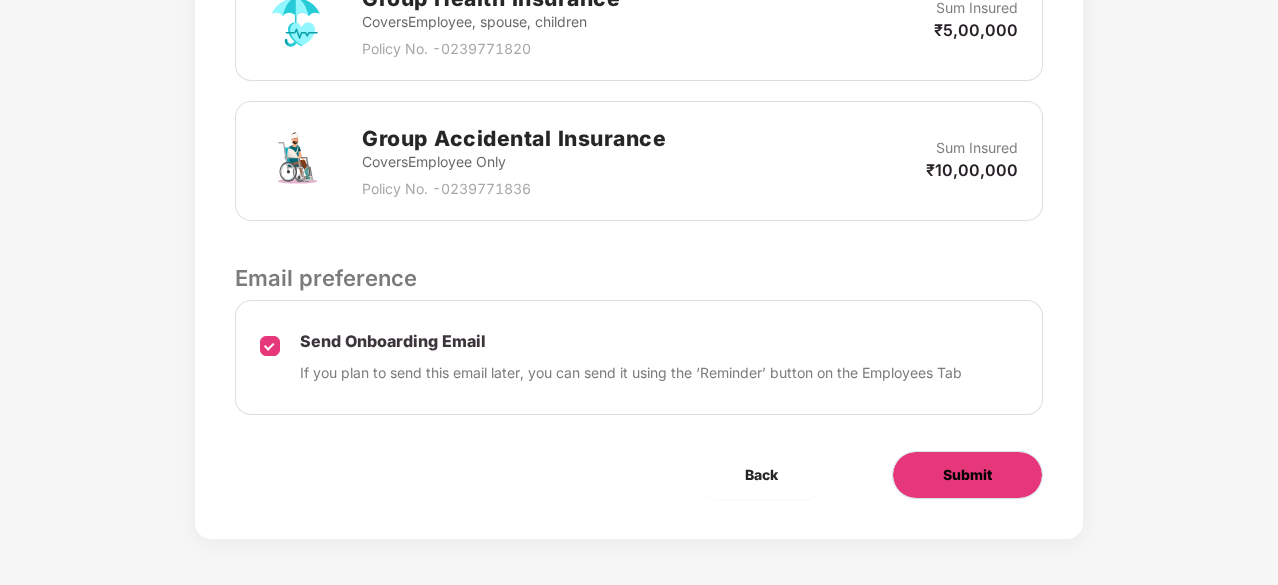 click on "Submit" at bounding box center (967, 475) 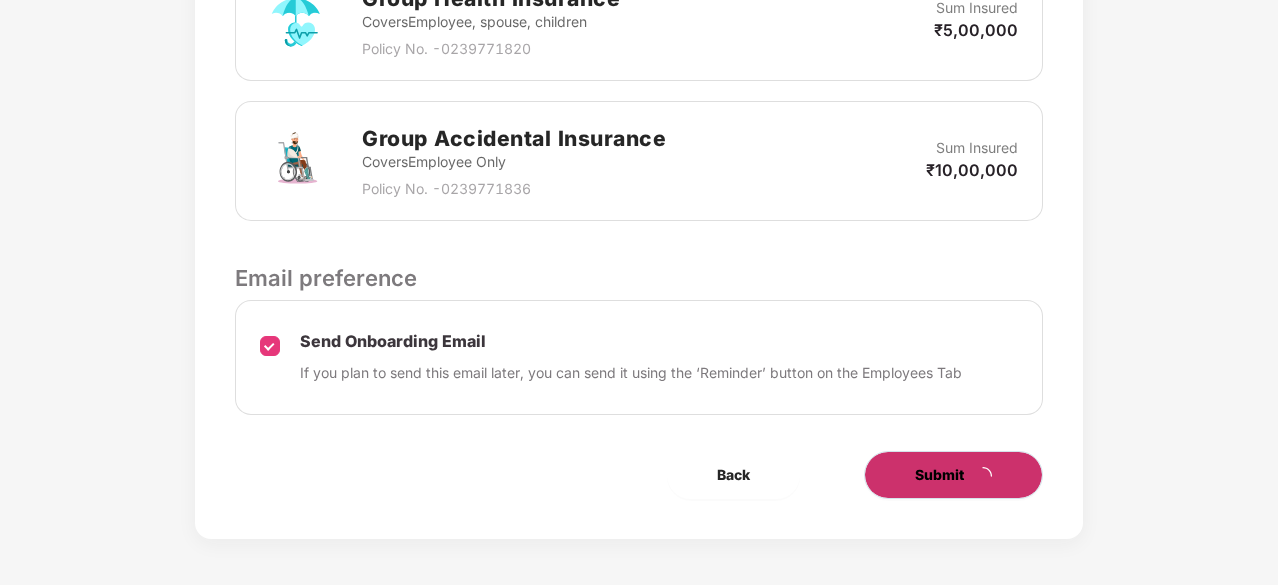 scroll, scrollTop: 0, scrollLeft: 0, axis: both 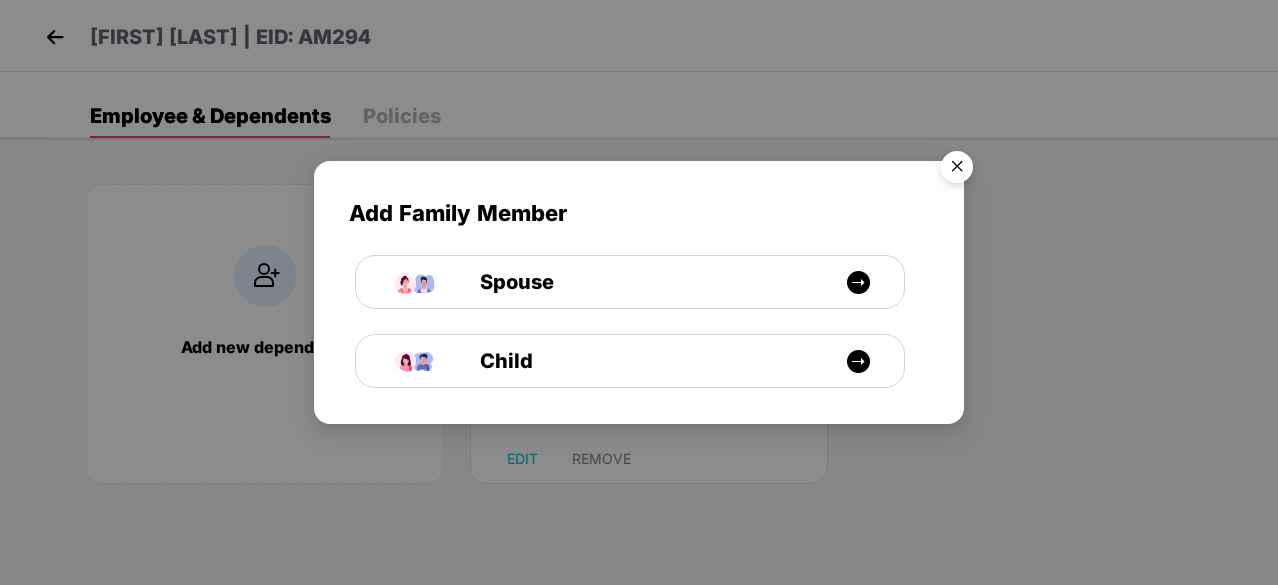click at bounding box center (957, 170) 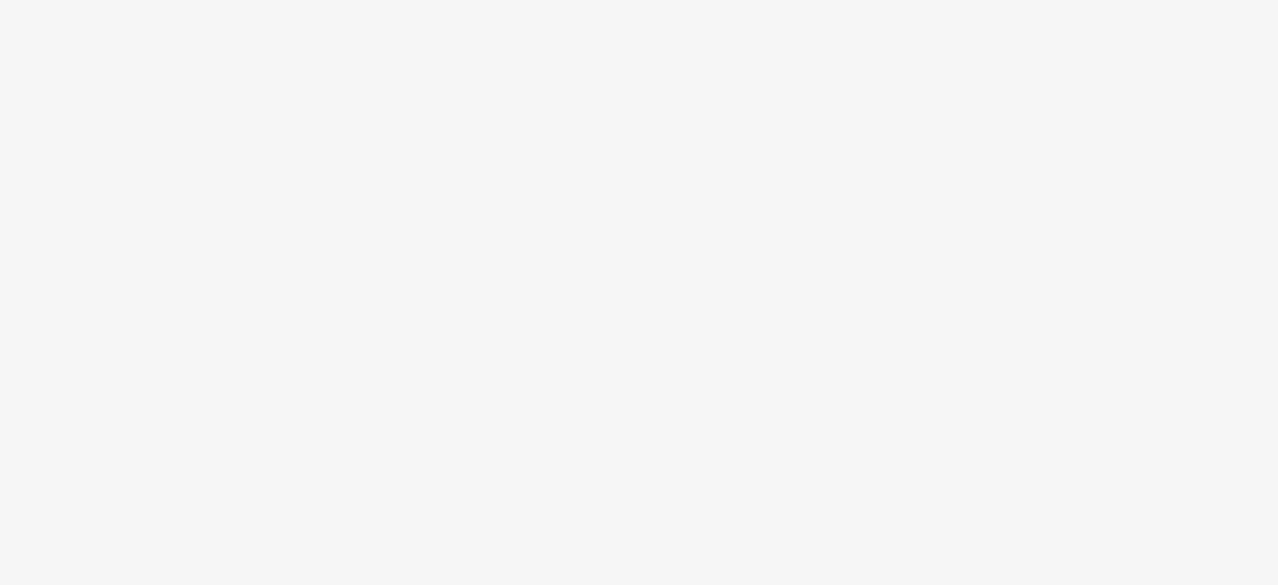 scroll, scrollTop: 0, scrollLeft: 0, axis: both 